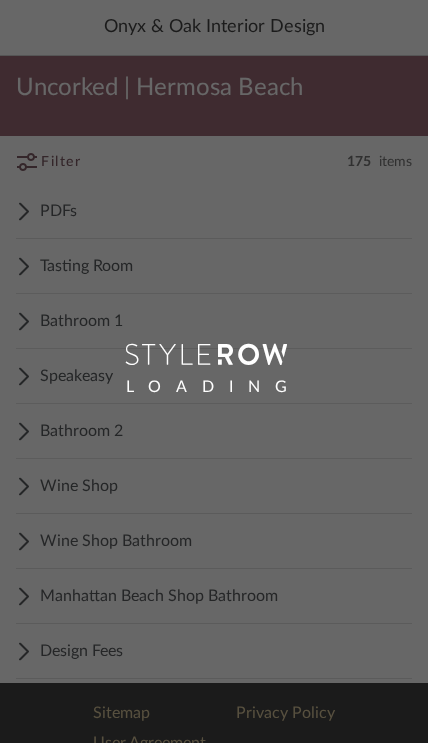 scroll, scrollTop: 3, scrollLeft: 0, axis: vertical 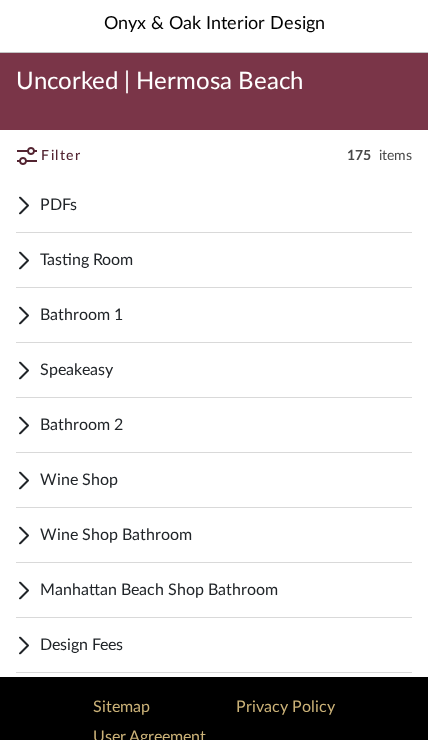 click on "Speakeasy" at bounding box center [226, 373] 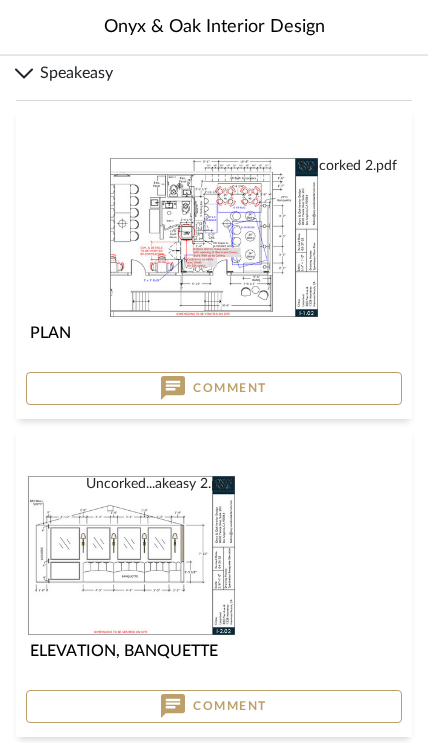 scroll, scrollTop: 304, scrollLeft: 0, axis: vertical 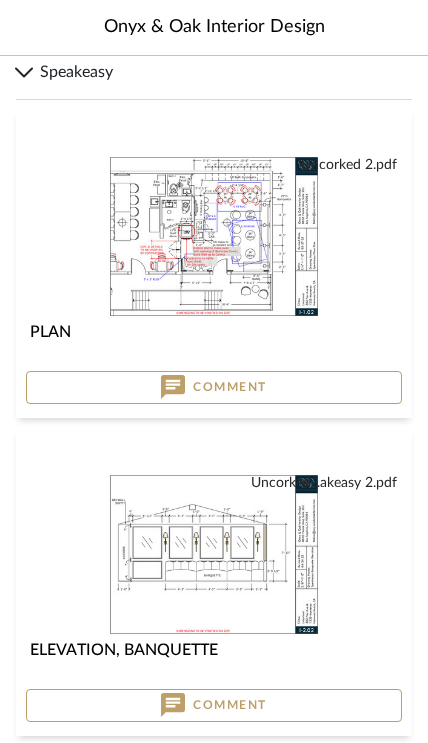 click at bounding box center [0, 0] 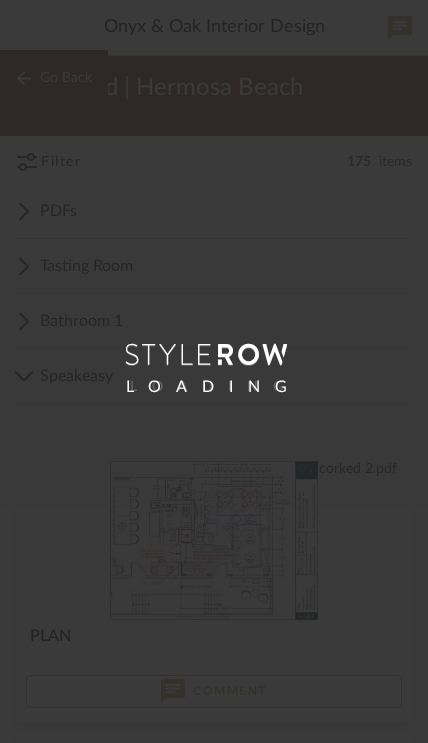 scroll, scrollTop: 0, scrollLeft: 0, axis: both 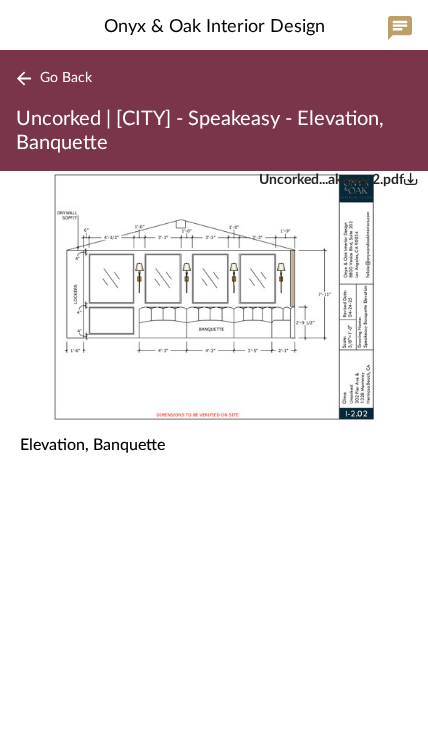 click at bounding box center (400, 28) 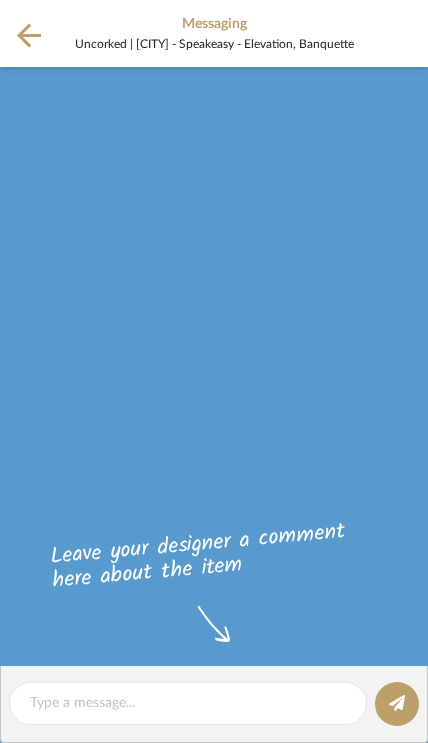 click at bounding box center [29, 35] 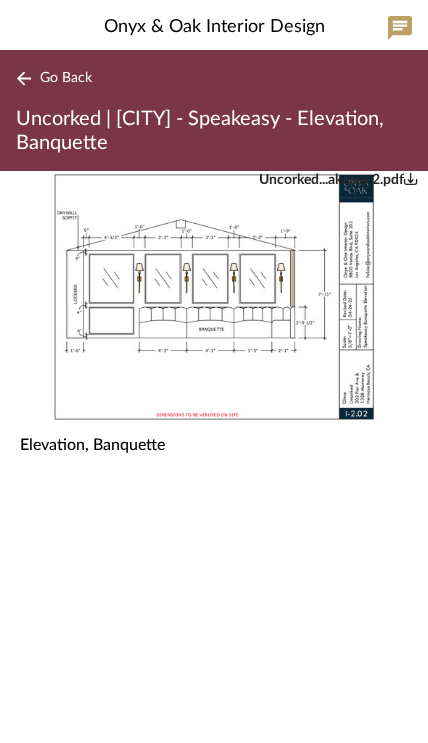 click on "Elevation, Banquette" at bounding box center (92, 445) 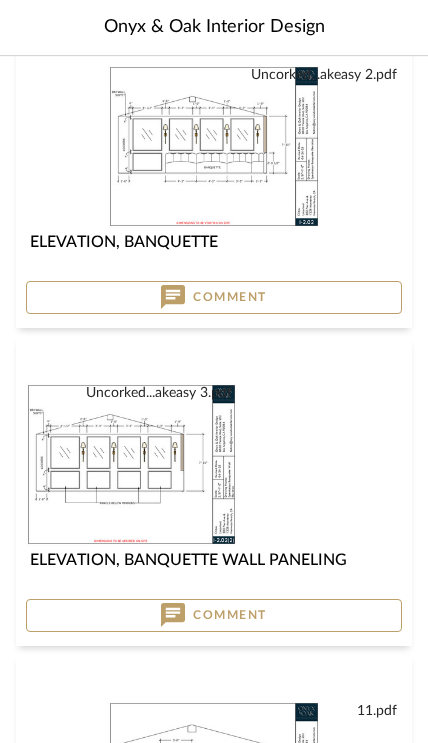 scroll, scrollTop: 712, scrollLeft: 0, axis: vertical 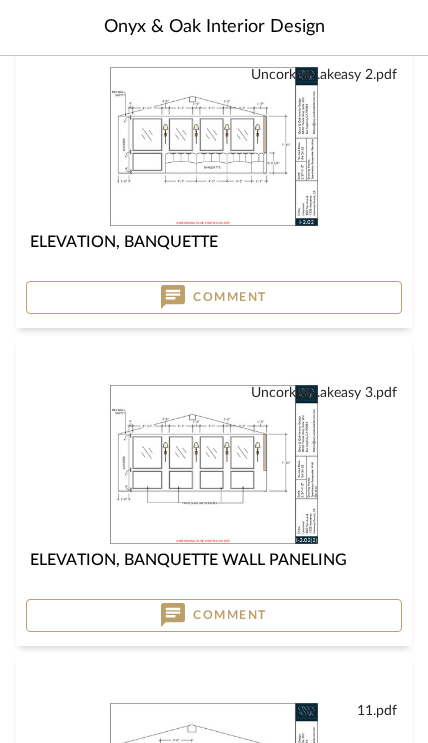 click at bounding box center (0, 0) 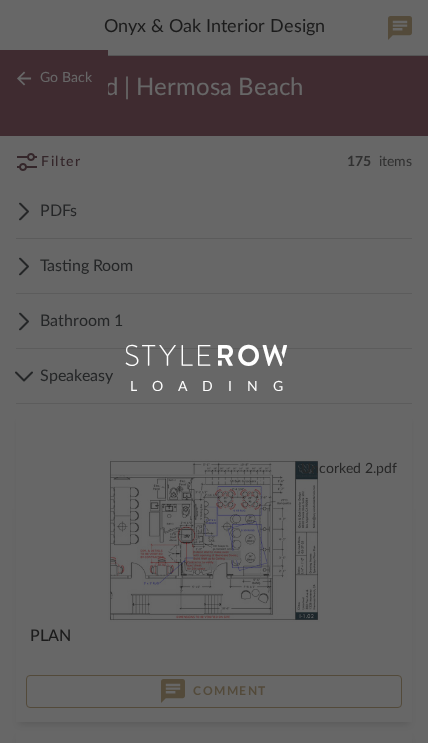 scroll, scrollTop: 0, scrollLeft: 0, axis: both 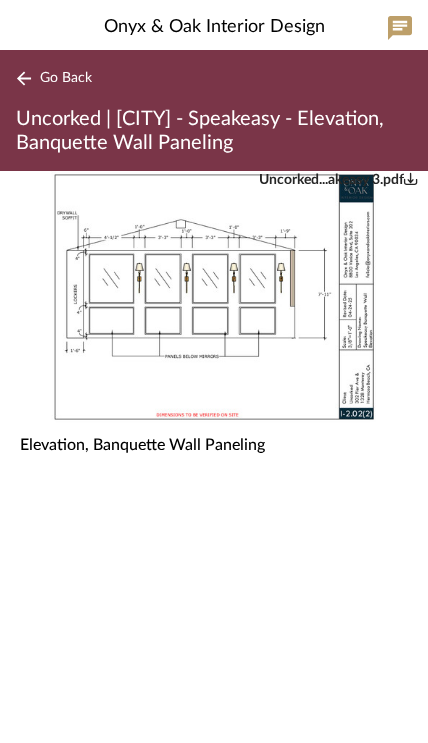 click on "Elevation, Banquette Wall Paneling" at bounding box center [214, 445] 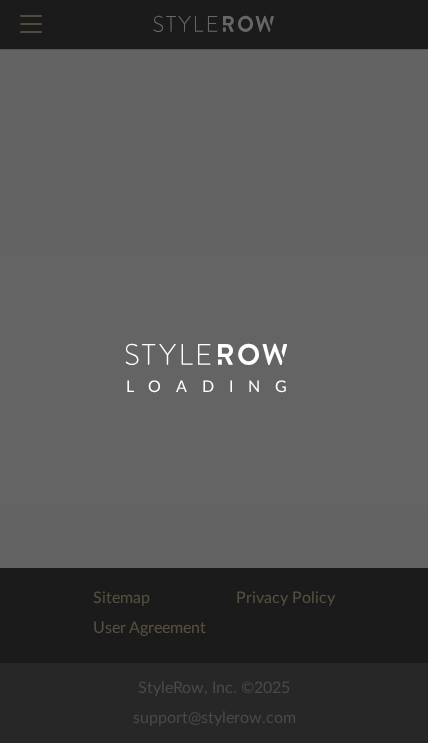scroll, scrollTop: 0, scrollLeft: 0, axis: both 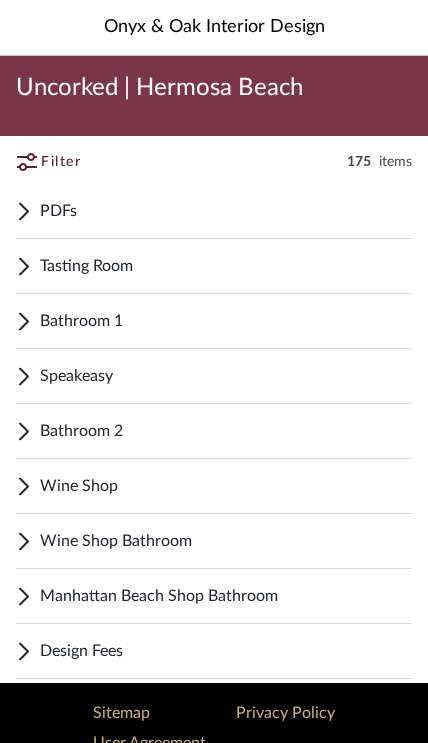 click on "Bathroom 1" at bounding box center (226, 321) 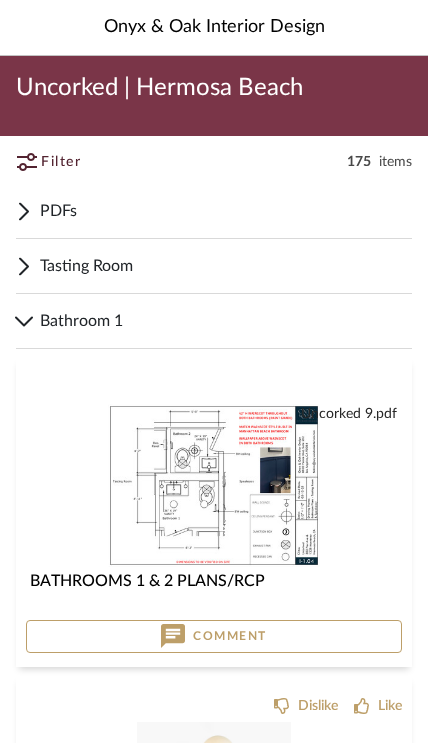 click at bounding box center (0, 0) 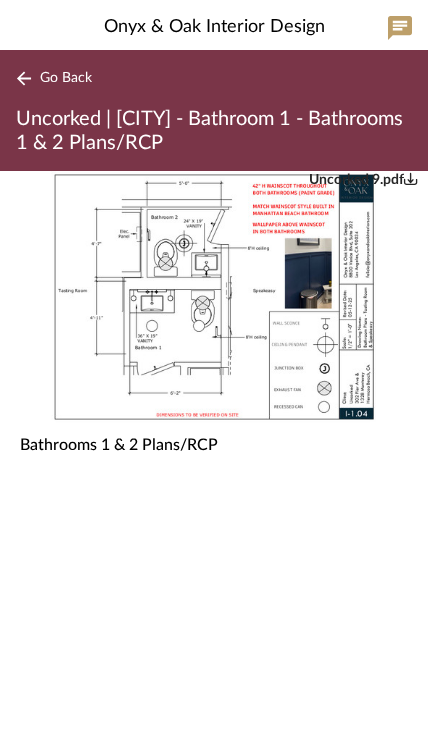 click at bounding box center (214, 297) 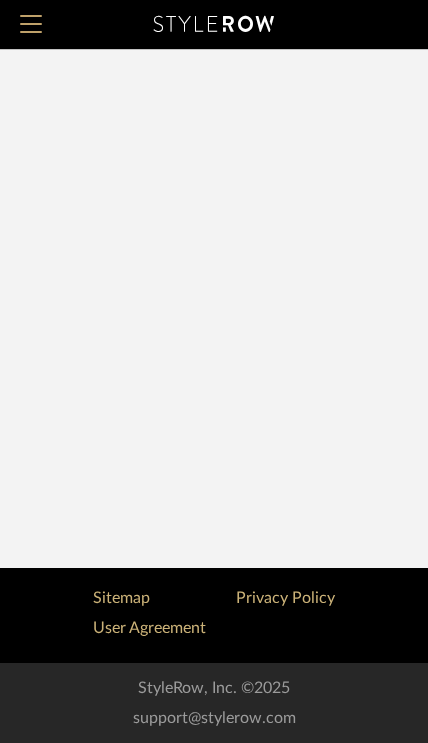 scroll, scrollTop: 0, scrollLeft: 0, axis: both 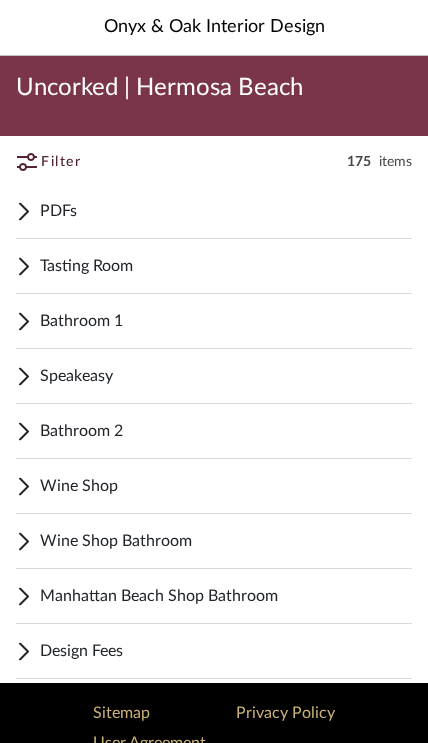 click on "Speakeasy" at bounding box center (226, 376) 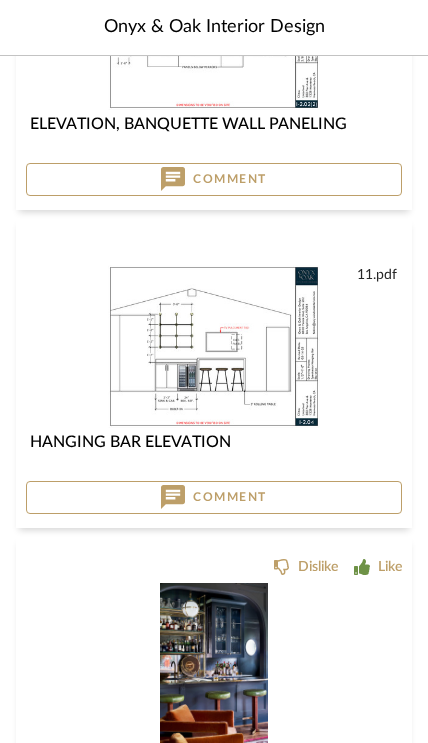 scroll, scrollTop: 1149, scrollLeft: 0, axis: vertical 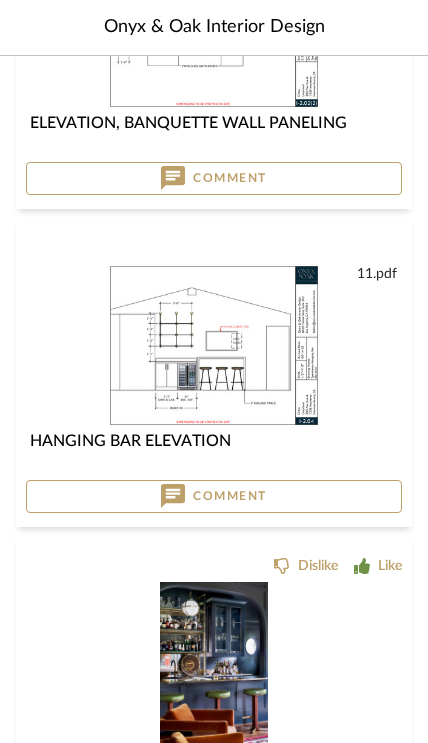 click at bounding box center [0, 0] 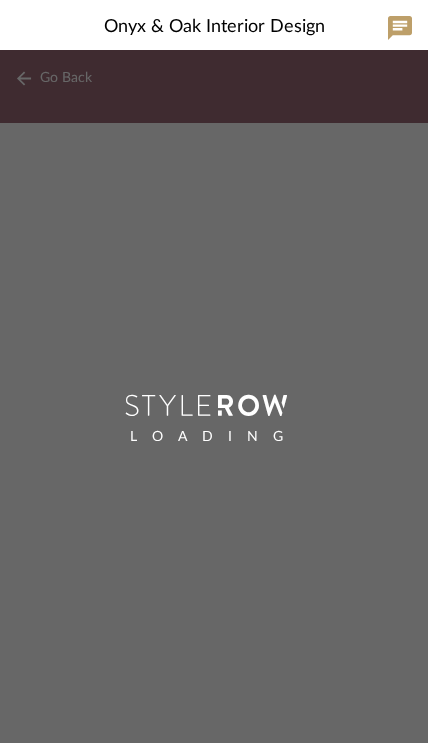scroll, scrollTop: 0, scrollLeft: 0, axis: both 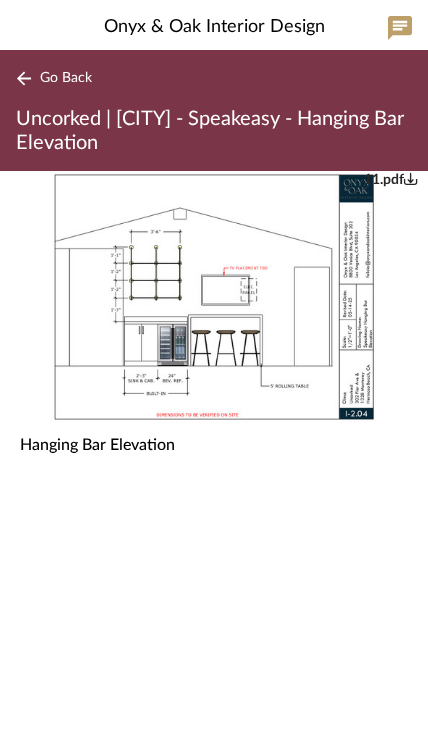 click at bounding box center (214, 297) 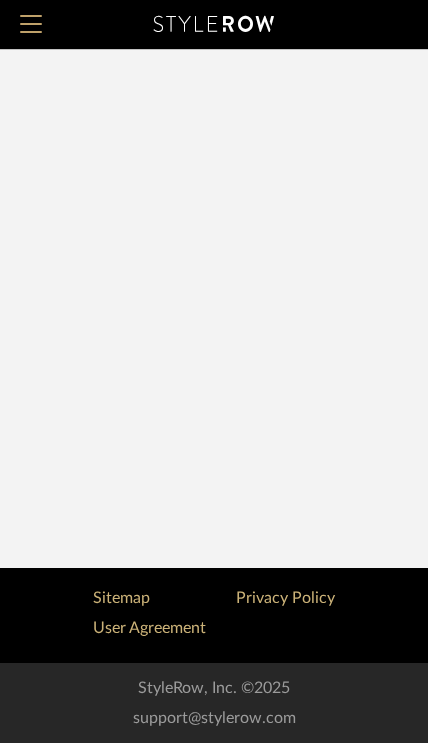 scroll, scrollTop: 0, scrollLeft: 0, axis: both 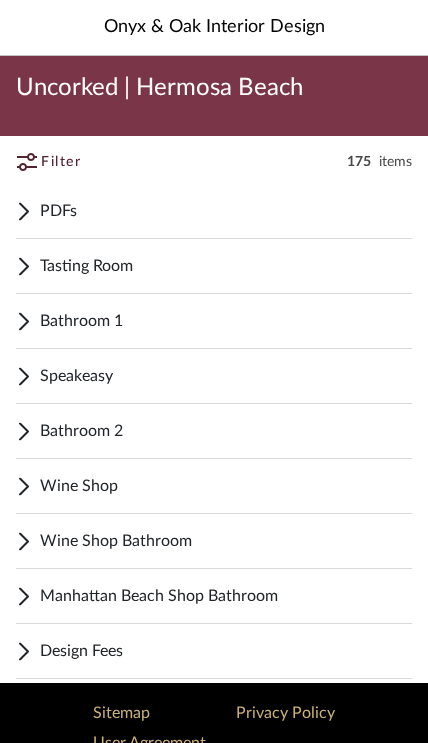 click on "Speakeasy" at bounding box center [226, 376] 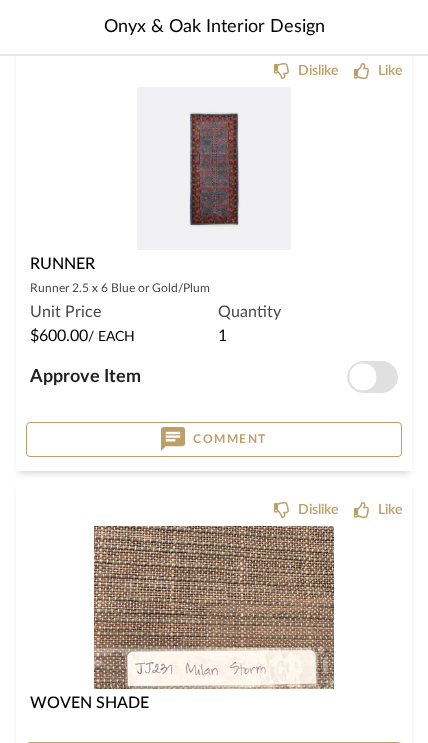 scroll, scrollTop: 8846, scrollLeft: 0, axis: vertical 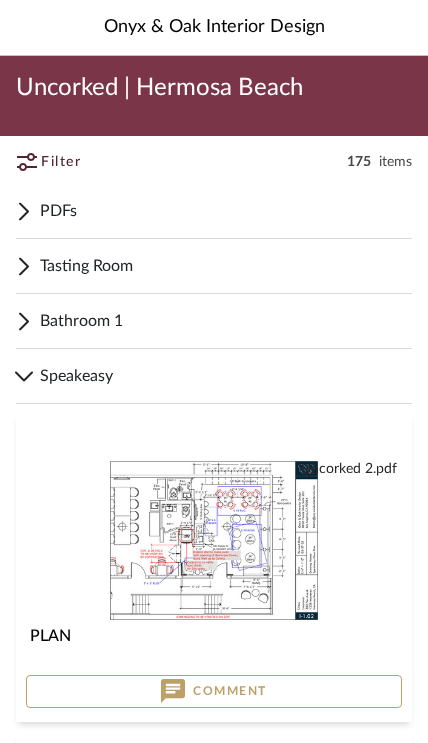 click on "Tasting Room" at bounding box center [226, 266] 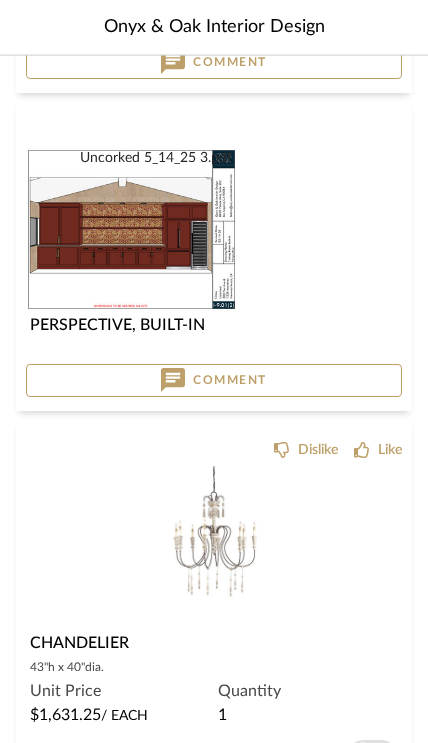 scroll, scrollTop: 838, scrollLeft: 0, axis: vertical 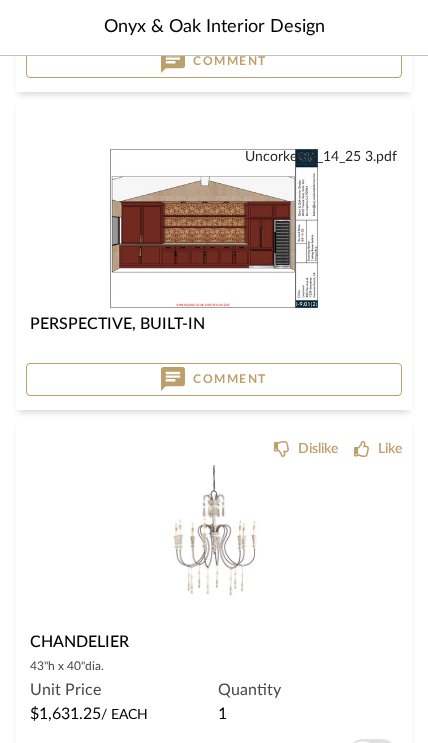 click at bounding box center (0, 0) 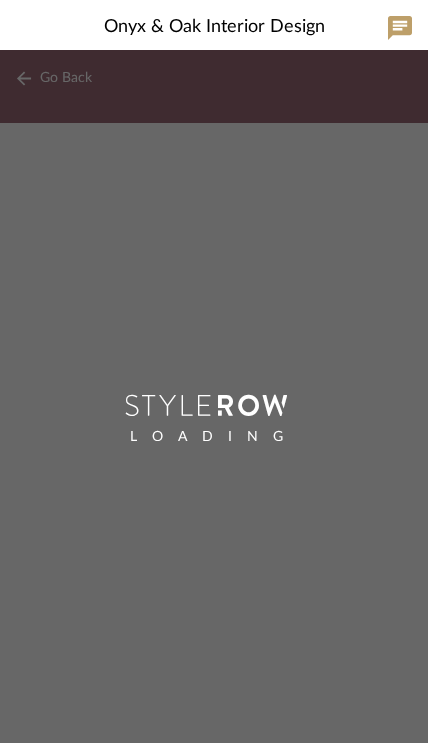 scroll, scrollTop: 0, scrollLeft: 0, axis: both 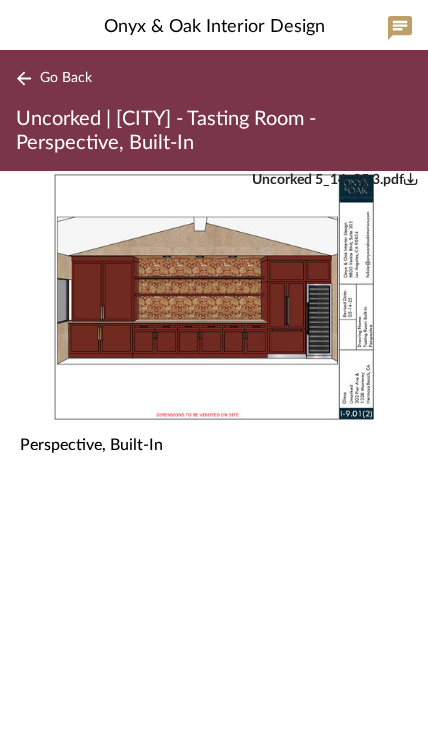 click at bounding box center (214, 297) 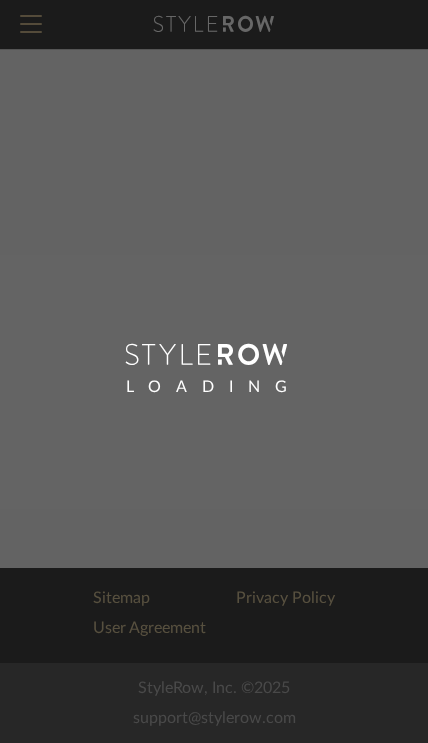 scroll, scrollTop: 0, scrollLeft: 0, axis: both 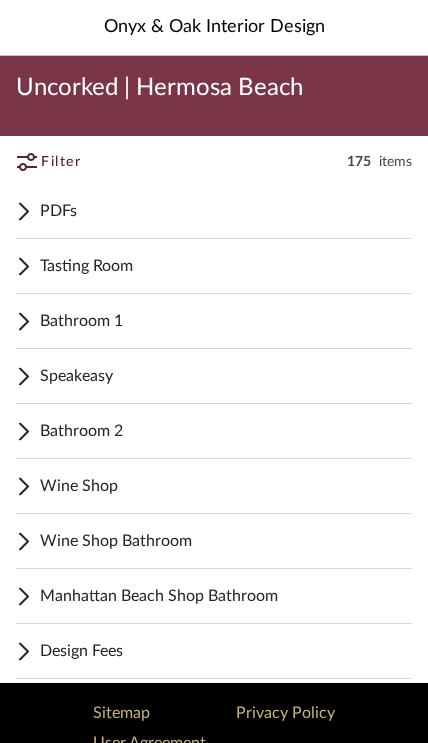 click on "Tasting Room" at bounding box center [226, 266] 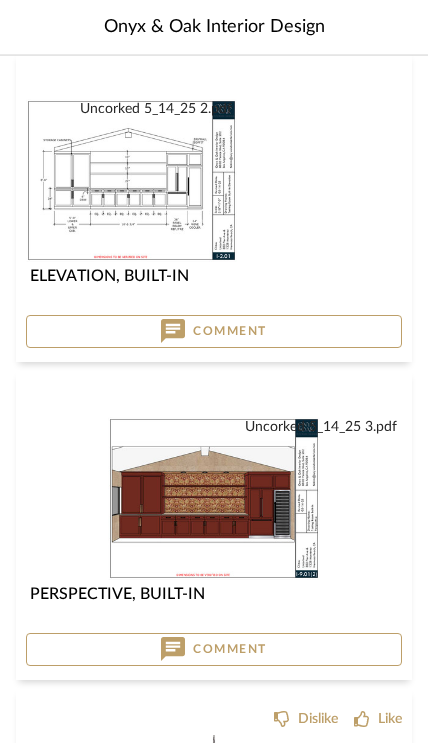 scroll, scrollTop: 569, scrollLeft: 0, axis: vertical 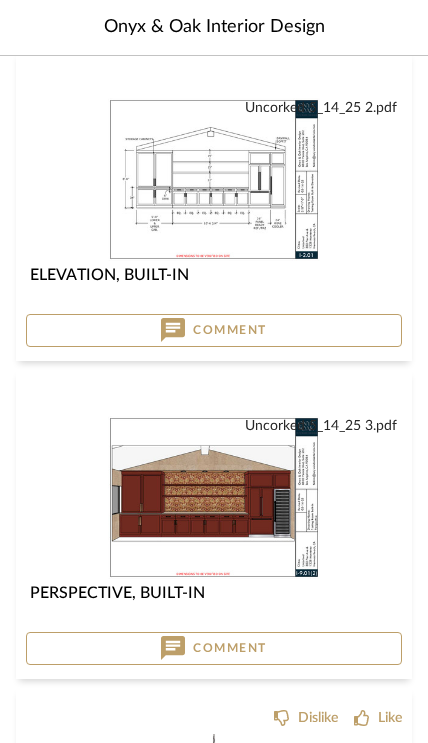 click at bounding box center [0, 0] 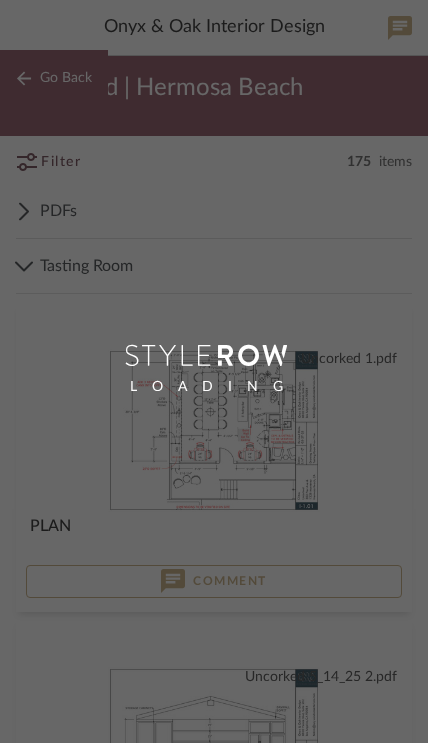 scroll, scrollTop: 0, scrollLeft: 0, axis: both 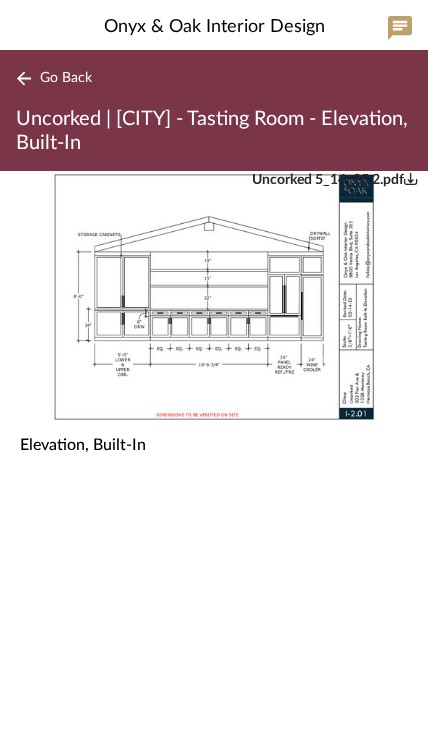 click at bounding box center [214, 297] 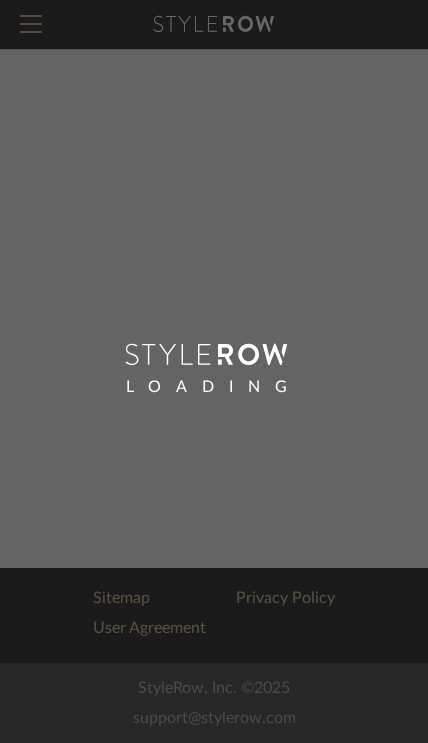 scroll, scrollTop: 0, scrollLeft: 0, axis: both 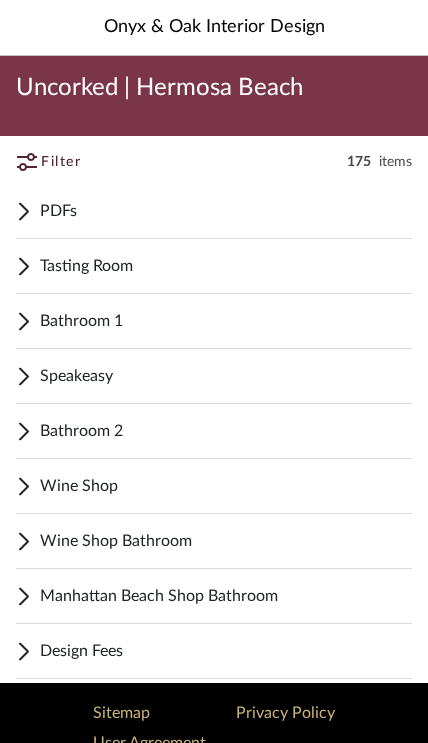 click on "Tasting Room" at bounding box center (226, 266) 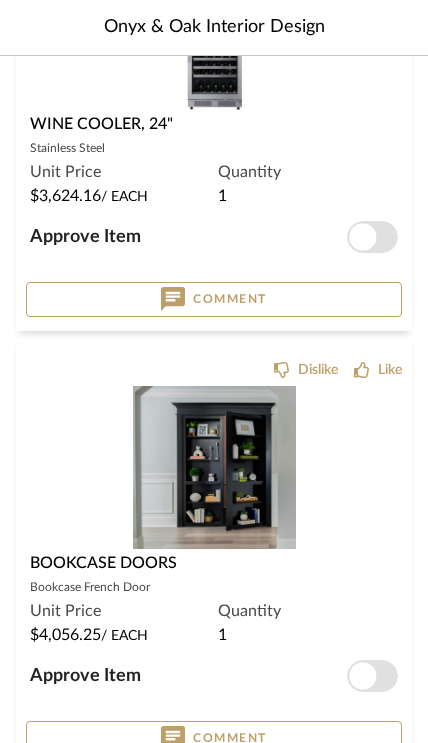scroll, scrollTop: 8041, scrollLeft: 0, axis: vertical 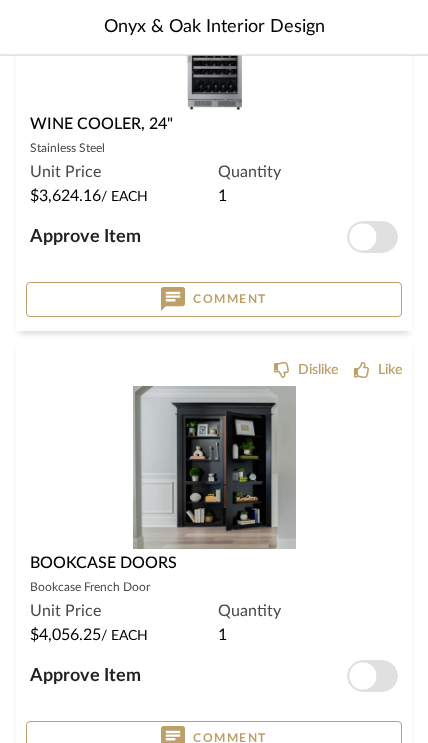 click at bounding box center (214, 467) 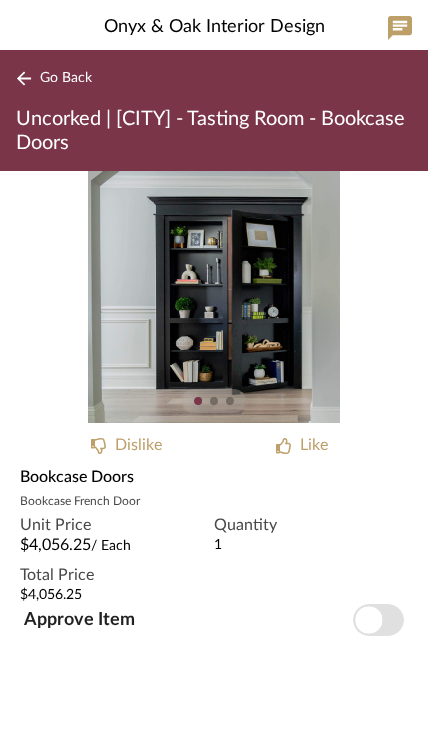 click at bounding box center [214, 297] 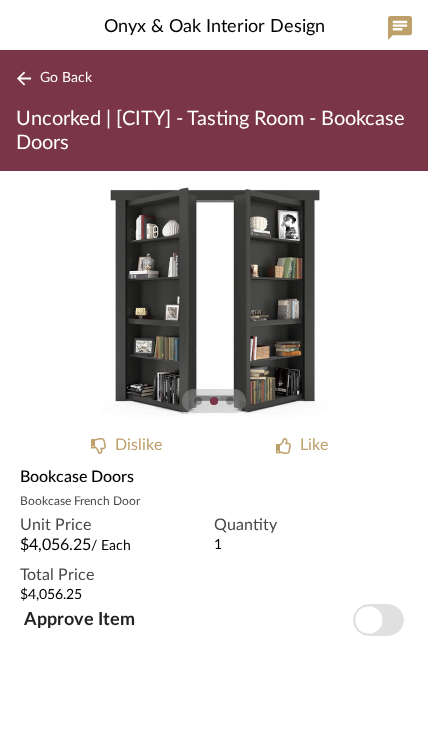 click at bounding box center (214, 297) 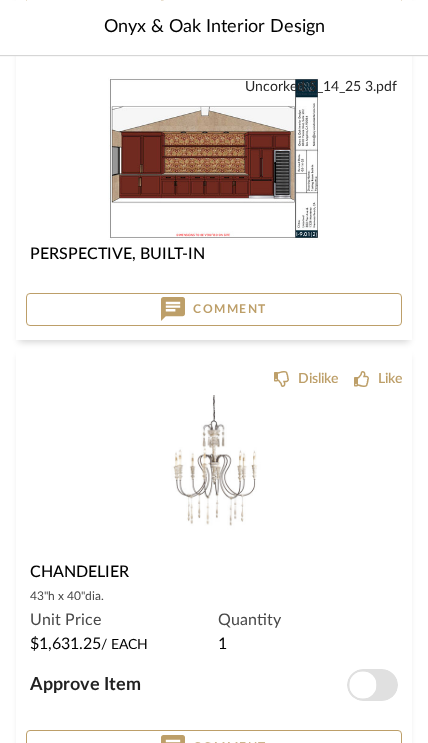scroll, scrollTop: 0, scrollLeft: 0, axis: both 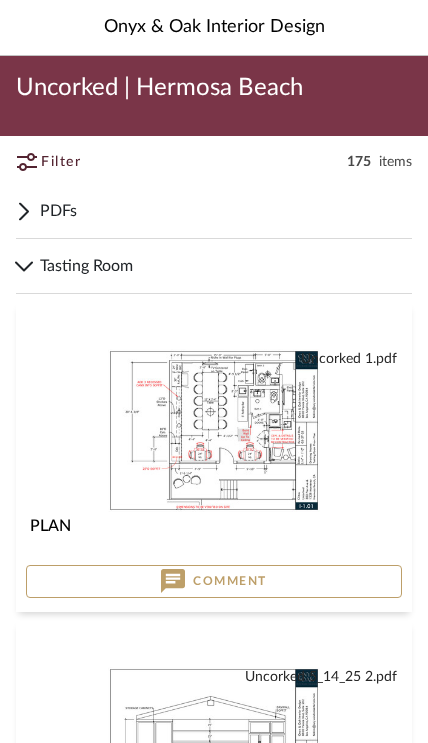 click on "Tasting Room" at bounding box center (226, 266) 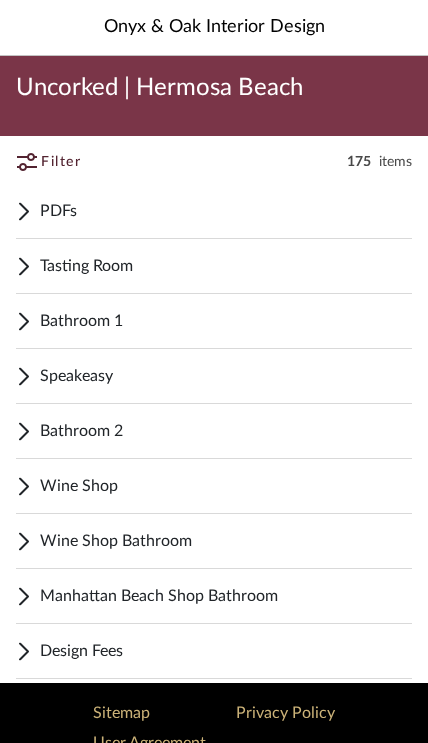 click on "Bathroom 1" at bounding box center [226, 321] 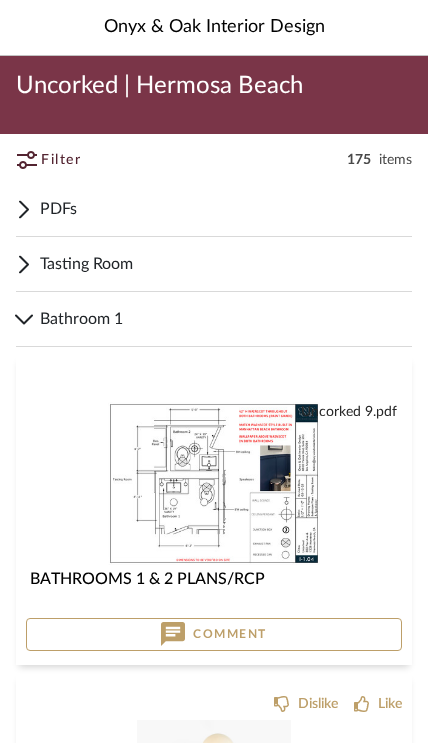 scroll, scrollTop: 0, scrollLeft: 0, axis: both 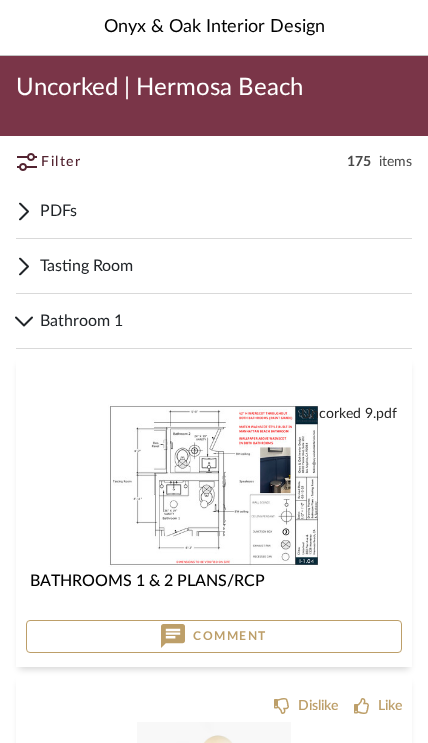 click on "Bathroom 1" at bounding box center (226, 321) 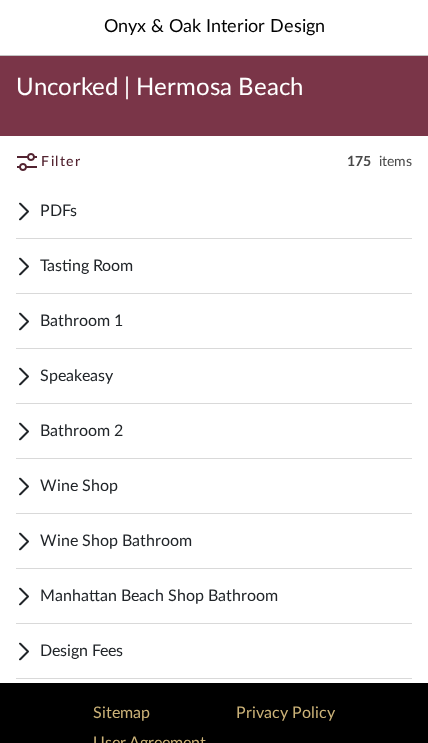 click on "Speakeasy" at bounding box center [226, 376] 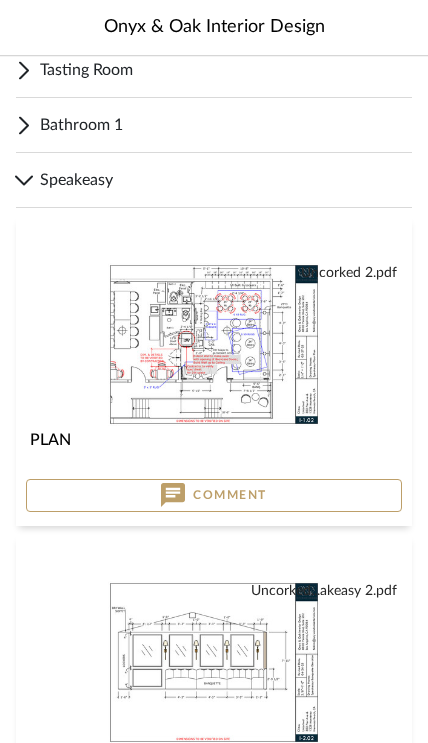 scroll, scrollTop: 0, scrollLeft: 0, axis: both 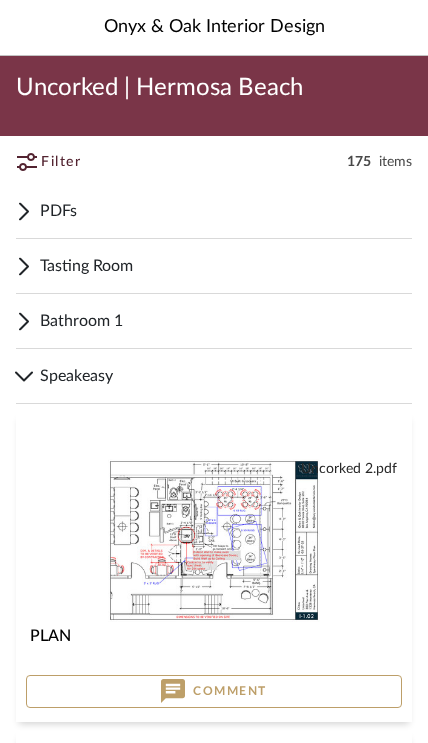 click on "Speakeasy" at bounding box center (226, 376) 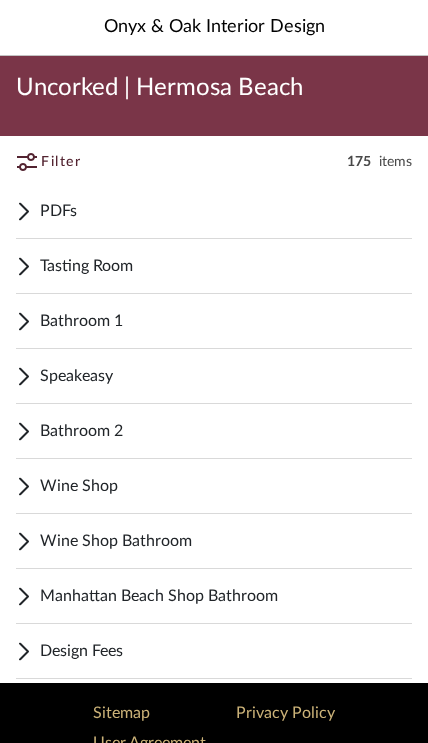 click on "Bathroom 2" at bounding box center [226, 431] 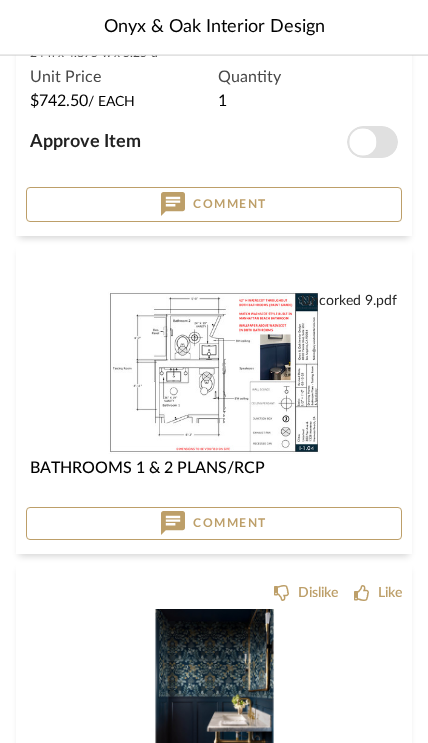 scroll, scrollTop: 1102, scrollLeft: 0, axis: vertical 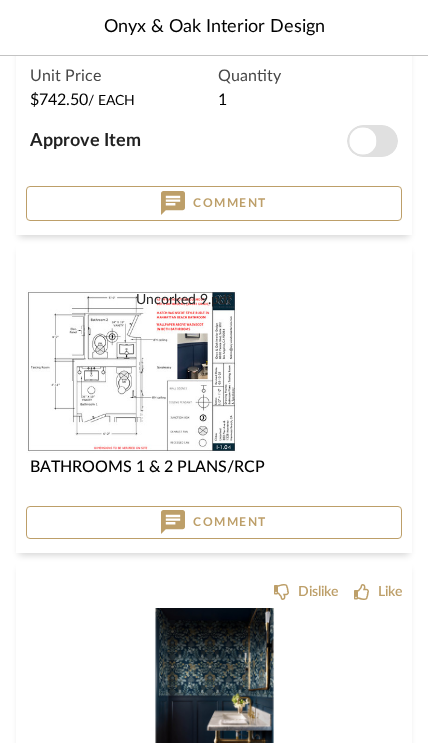 click at bounding box center (0, 0) 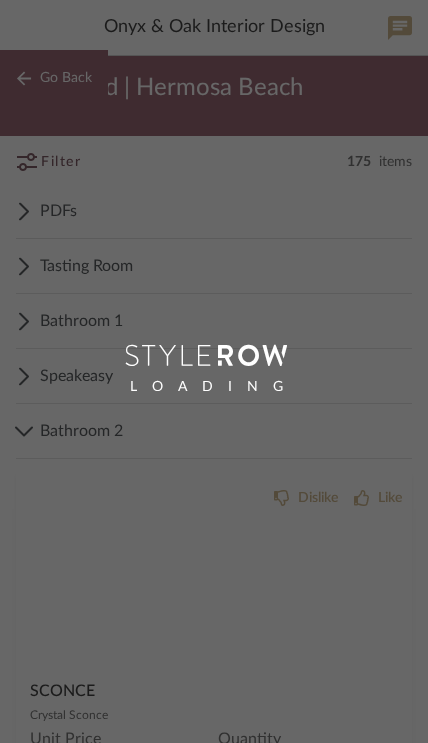 scroll, scrollTop: 0, scrollLeft: 0, axis: both 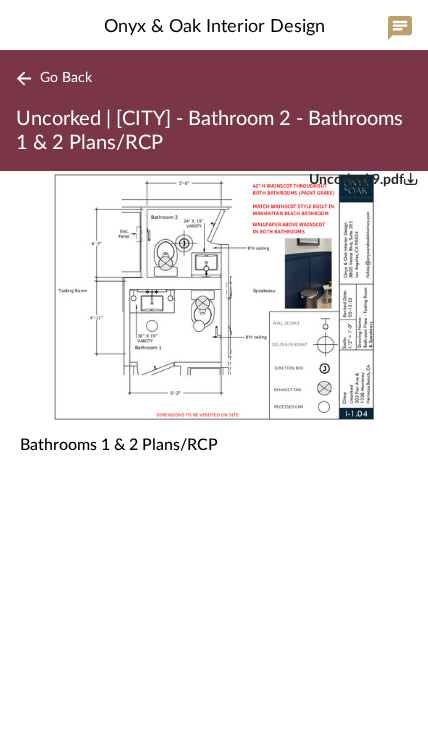 click on "Go Back" at bounding box center [66, 78] 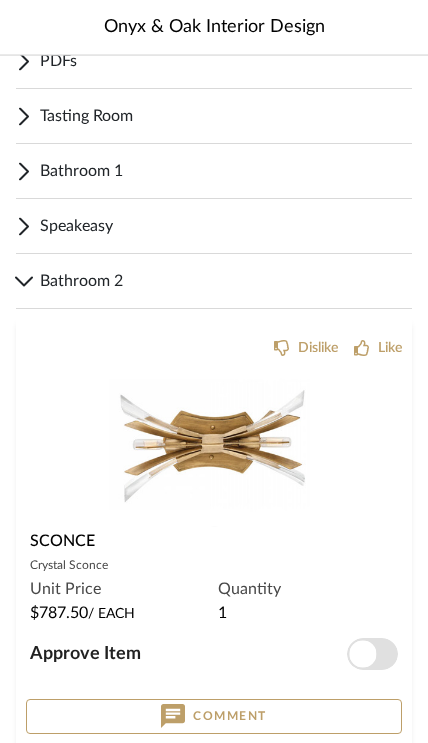 scroll, scrollTop: 0, scrollLeft: 0, axis: both 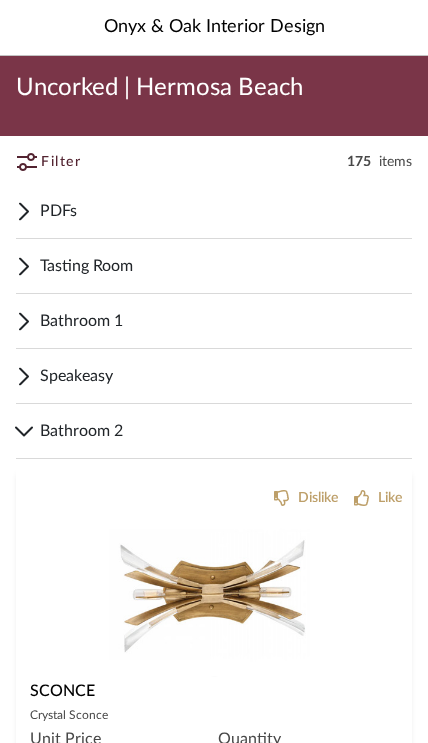 click on "Bathroom 2" at bounding box center (226, 431) 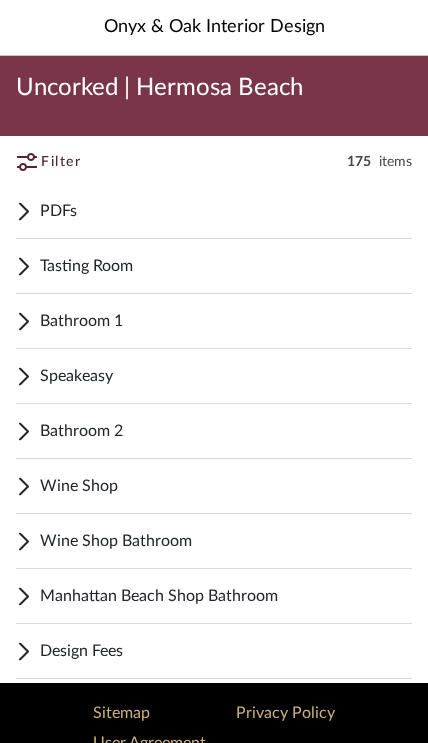 click on "Bathroom 1" at bounding box center [226, 321] 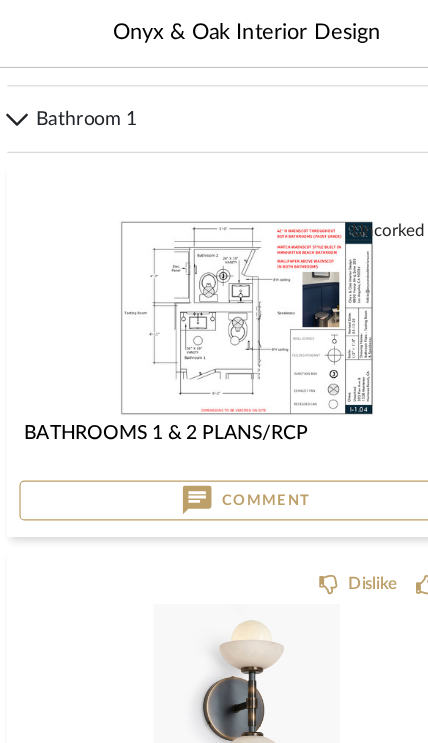 scroll, scrollTop: 221, scrollLeft: 0, axis: vertical 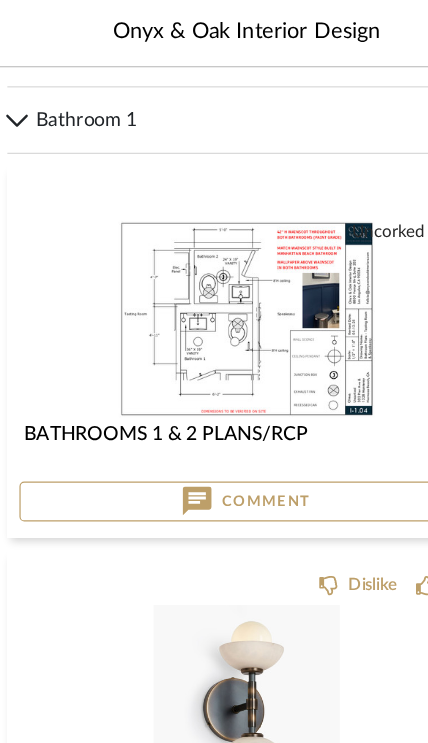 click on "Bathroom 1" at bounding box center [226, 100] 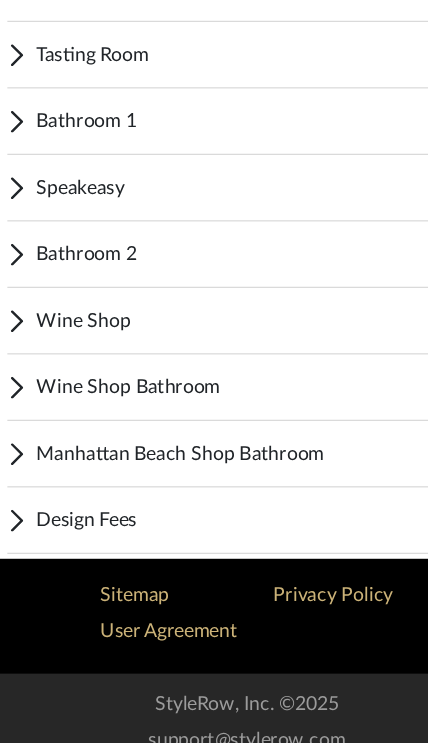 click on "Manhattan Beach Shop Bathroom" at bounding box center (226, 481) 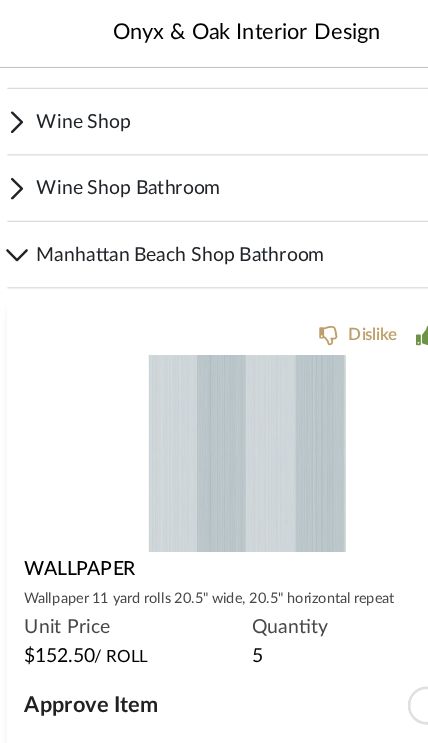 scroll, scrollTop: 384, scrollLeft: 0, axis: vertical 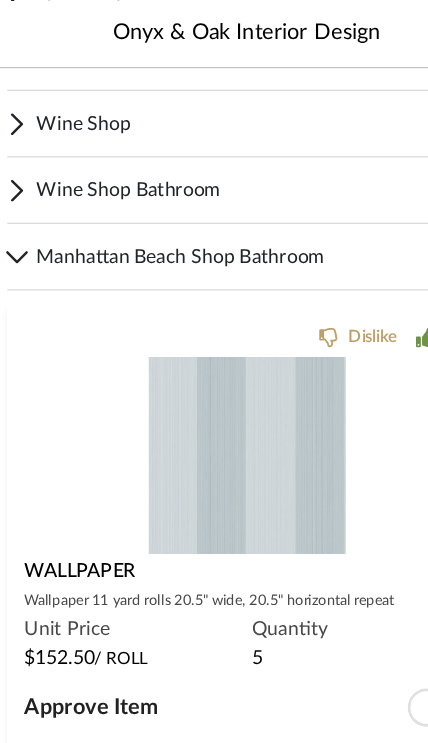 click on "Wine Shop Bathroom" at bounding box center (214, 157) 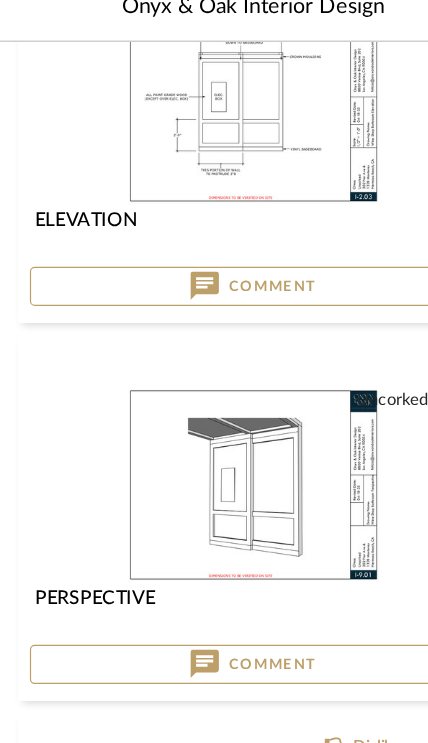scroll, scrollTop: 913, scrollLeft: 0, axis: vertical 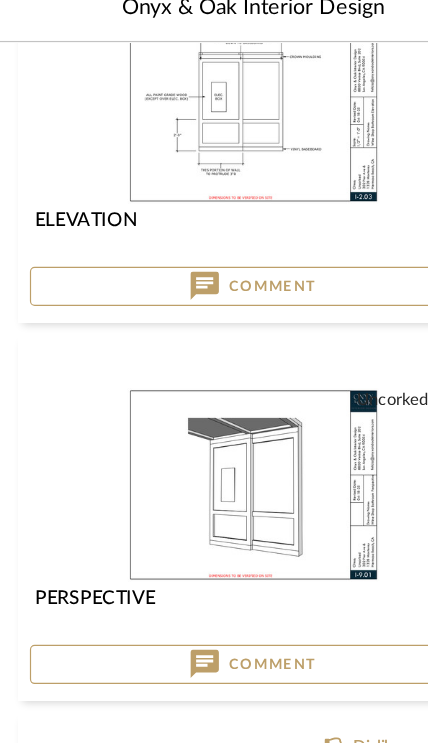 click at bounding box center [213, 428] 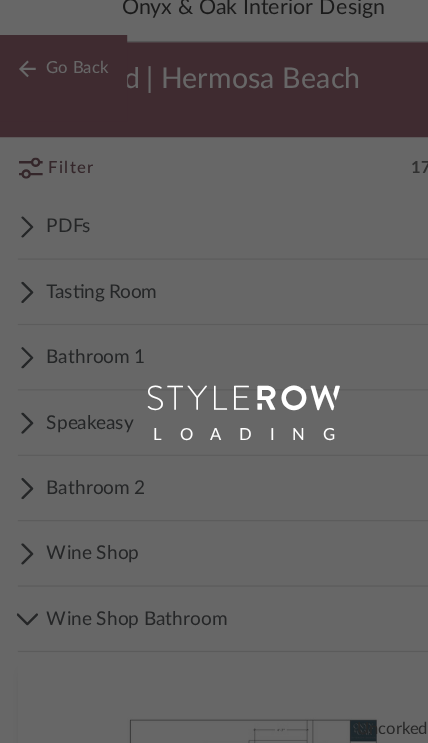 scroll, scrollTop: 0, scrollLeft: 0, axis: both 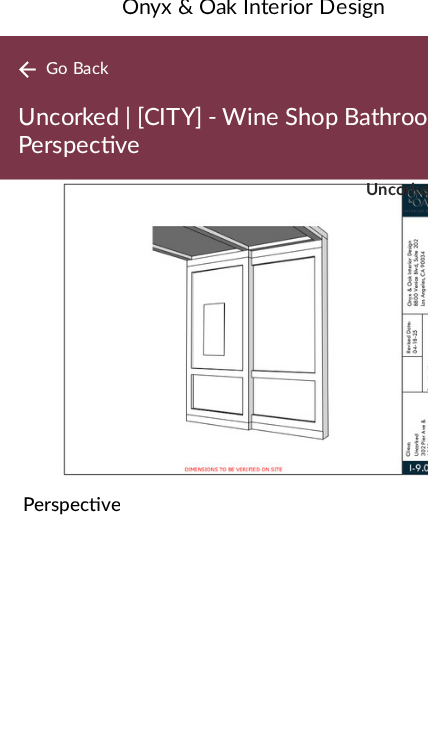 click at bounding box center [214, 297] 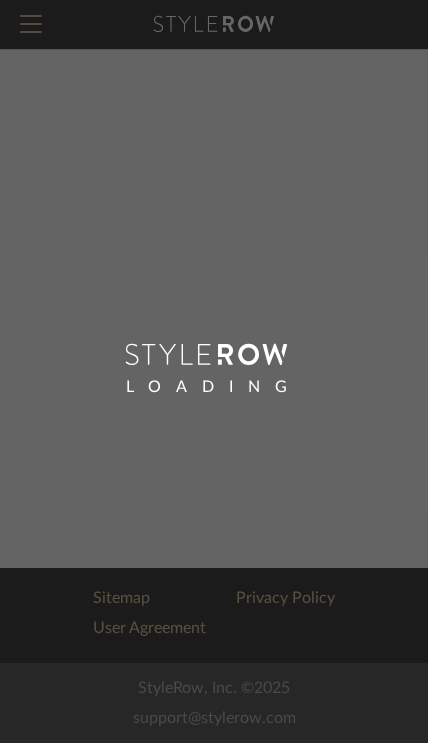 scroll, scrollTop: 48, scrollLeft: 1, axis: both 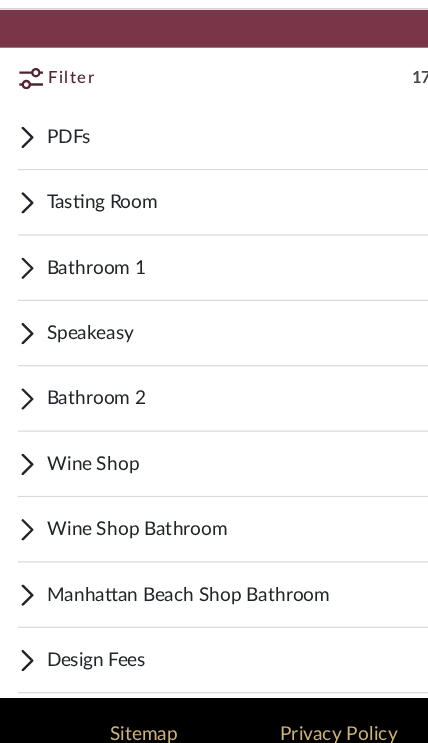 click on "Wine Shop Bathroom" at bounding box center [226, 493] 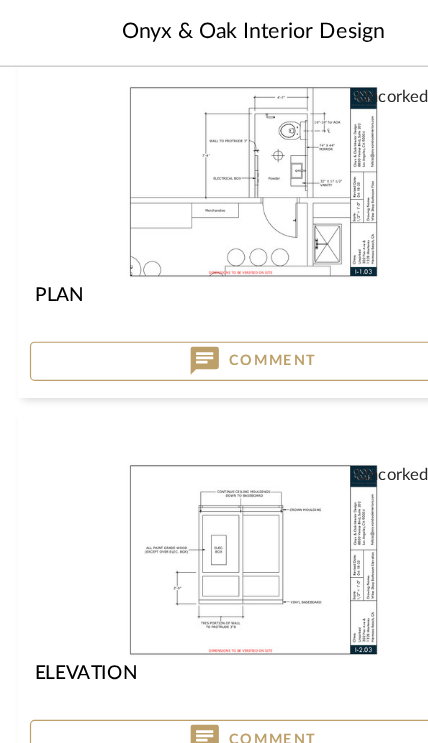 scroll, scrollTop: 552, scrollLeft: 0, axis: vertical 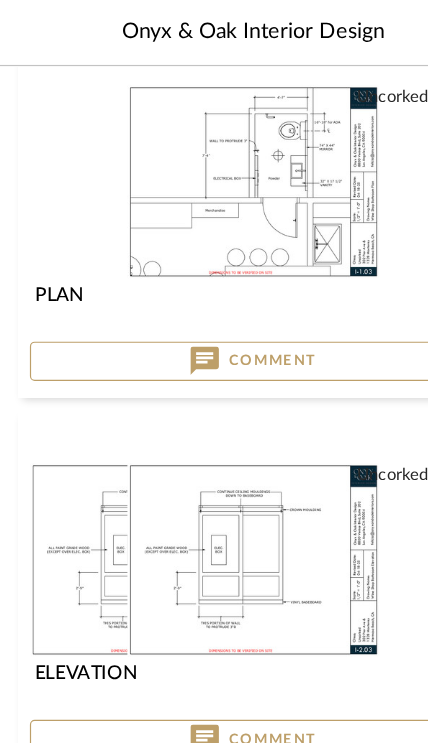 click at bounding box center (131, 471) 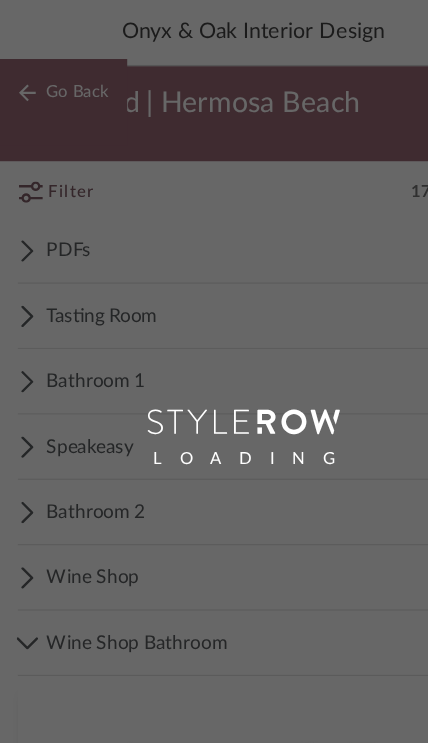 scroll, scrollTop: 0, scrollLeft: 0, axis: both 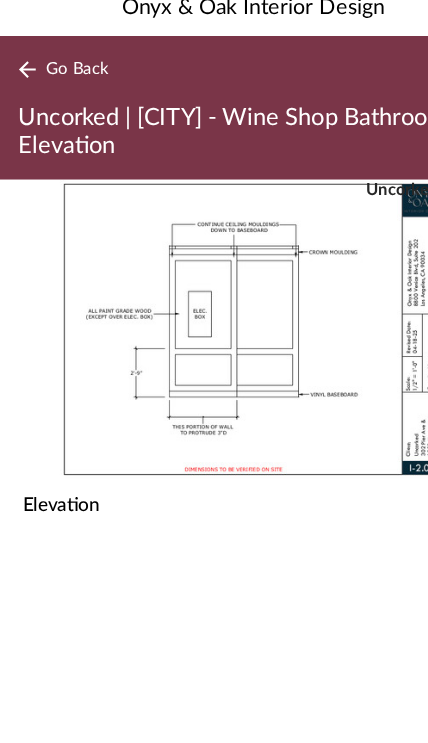 click at bounding box center [214, 297] 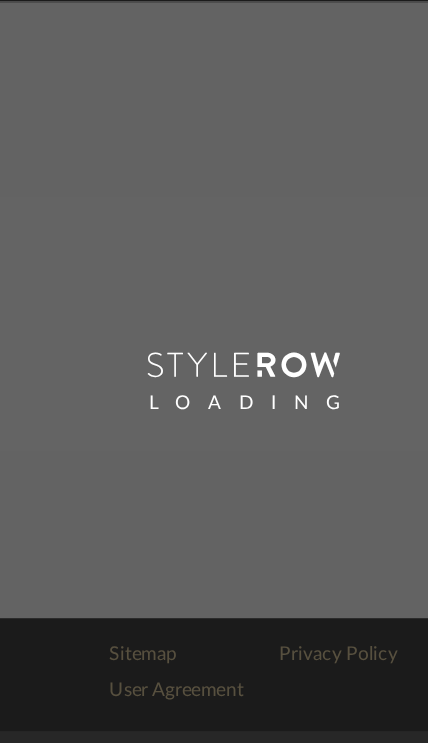 scroll, scrollTop: 0, scrollLeft: 0, axis: both 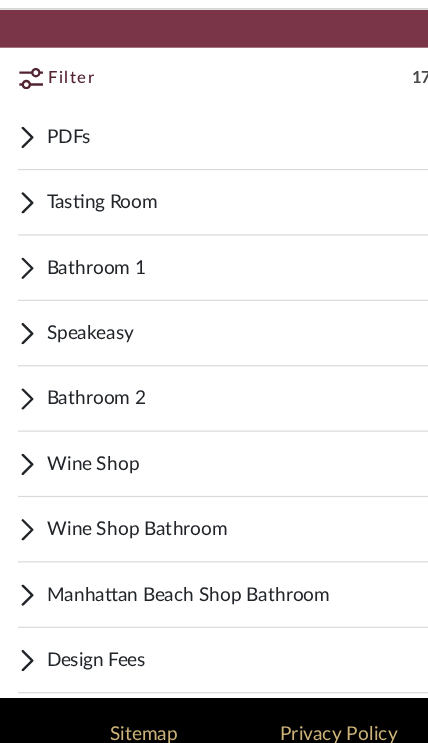 click on "Wine Shop Bathroom" at bounding box center [226, 493] 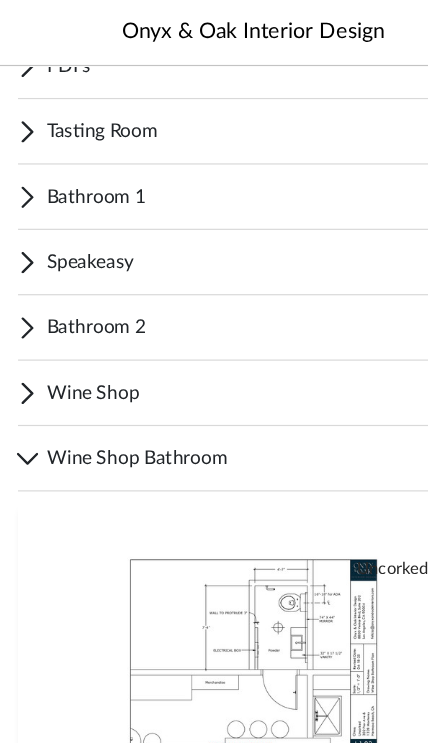 scroll, scrollTop: 0, scrollLeft: 0, axis: both 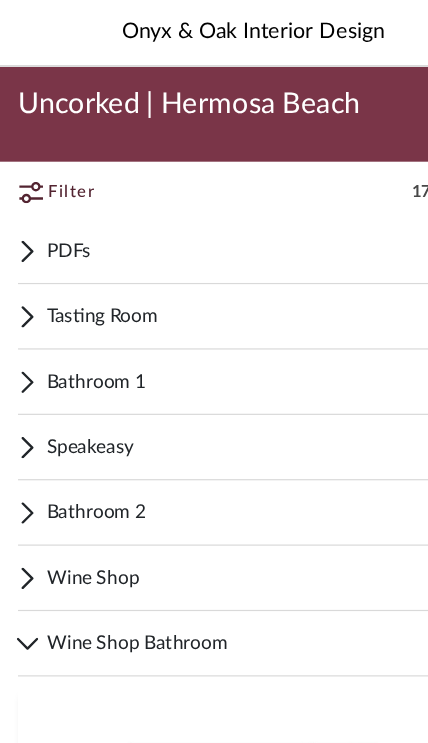 click on "Wine Shop Bathroom" at bounding box center (226, 541) 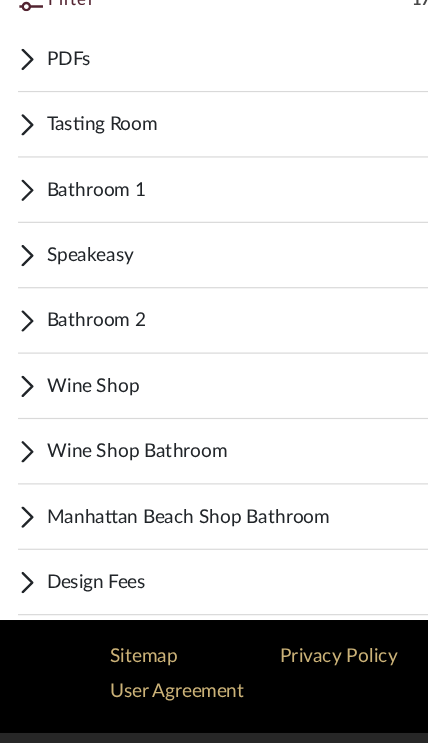 click on "Manhattan Beach Shop Bathroom" at bounding box center [226, 553] 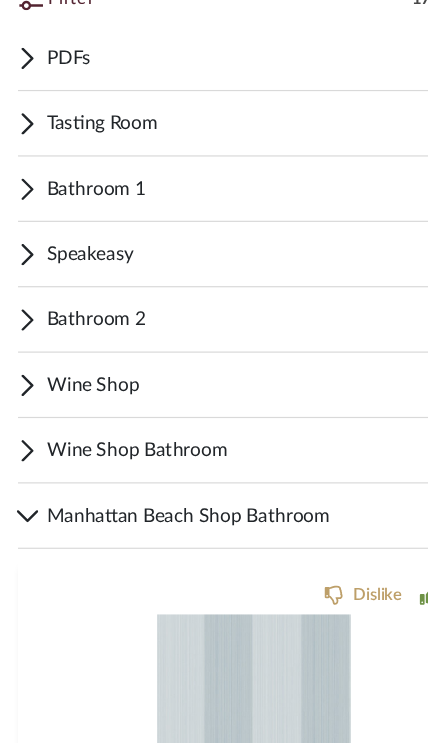 click on "Wine Shop" at bounding box center (226, 442) 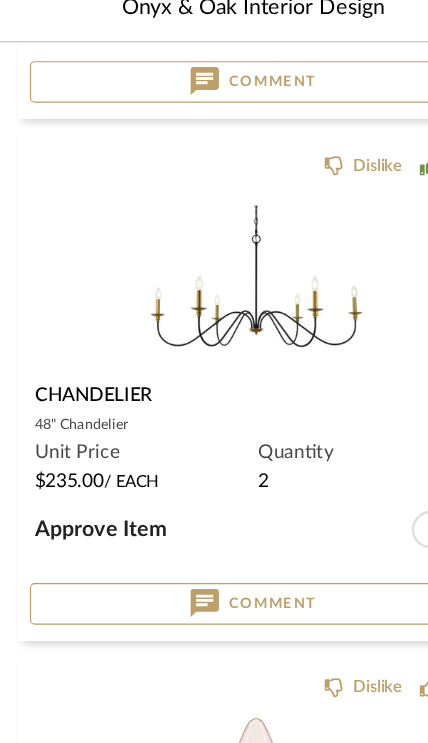 scroll, scrollTop: 1248, scrollLeft: 0, axis: vertical 